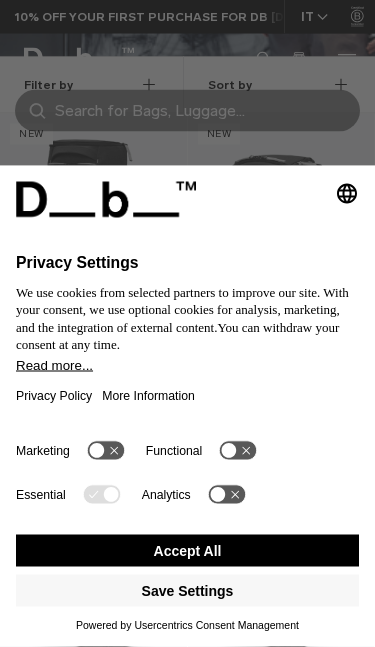 scroll, scrollTop: 0, scrollLeft: 0, axis: both 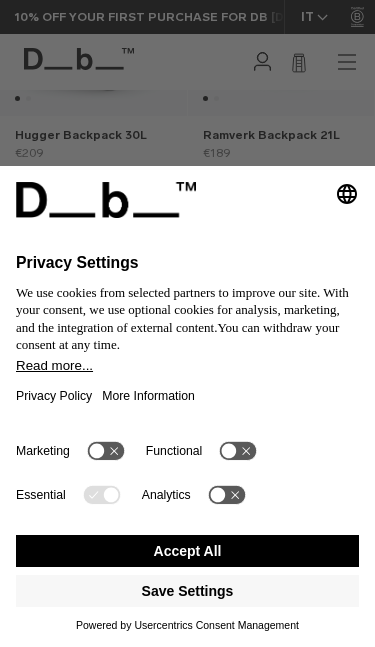 click on "Accept All" at bounding box center [187, 551] 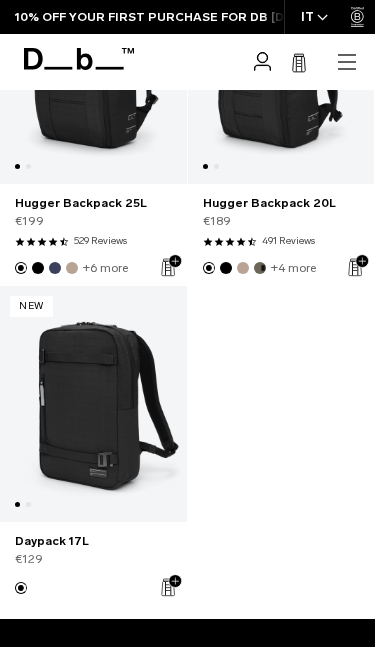 scroll, scrollTop: 808, scrollLeft: 0, axis: vertical 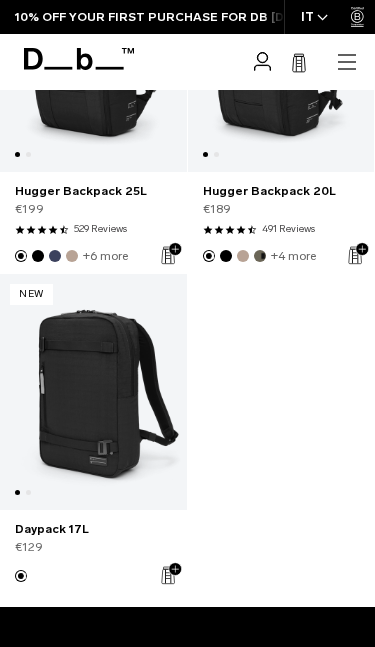 click at bounding box center [93, 392] 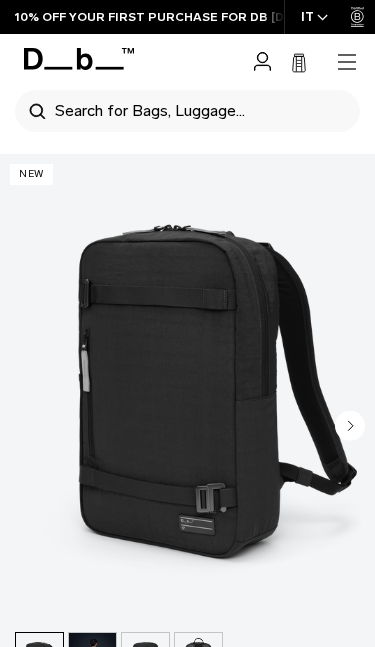 scroll, scrollTop: 118, scrollLeft: 0, axis: vertical 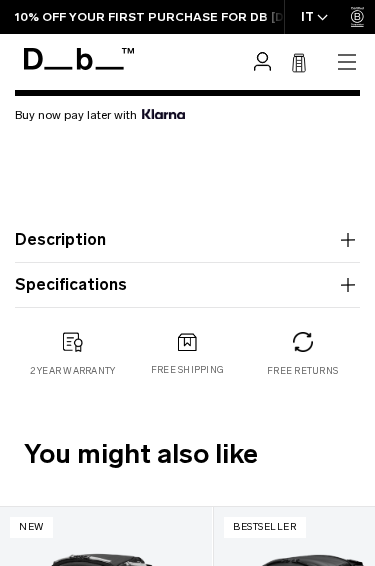 click 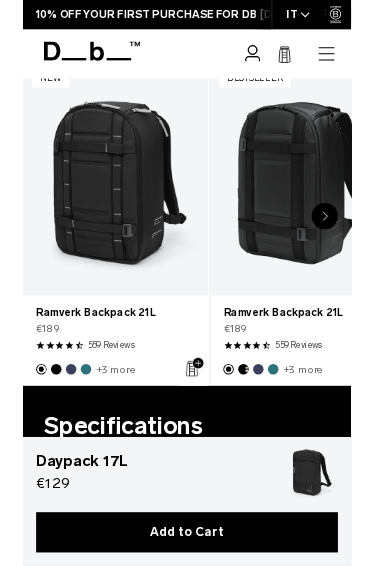 scroll, scrollTop: 1647, scrollLeft: 0, axis: vertical 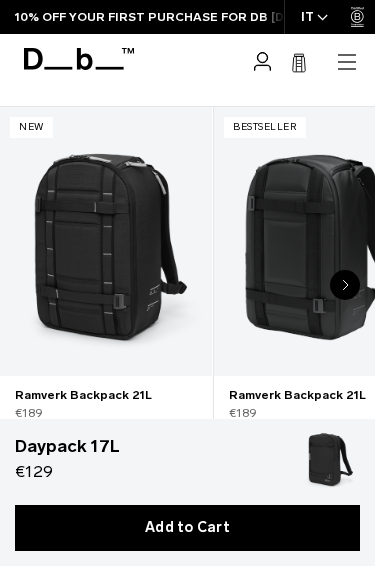 click at bounding box center (106, 241) 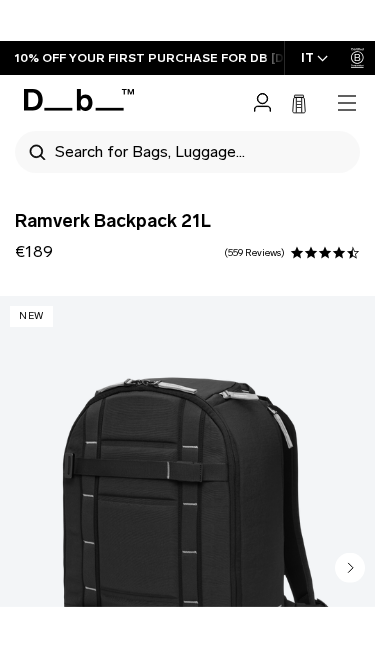 scroll, scrollTop: 128, scrollLeft: 0, axis: vertical 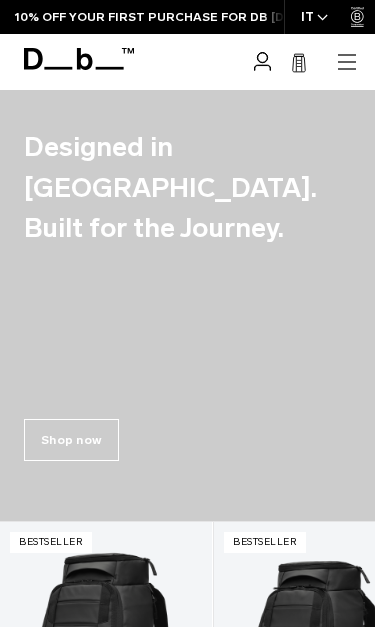 click on "Shop now" at bounding box center [71, 440] 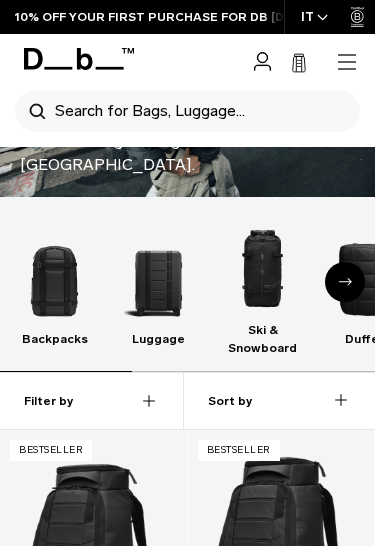 scroll, scrollTop: 0, scrollLeft: 0, axis: both 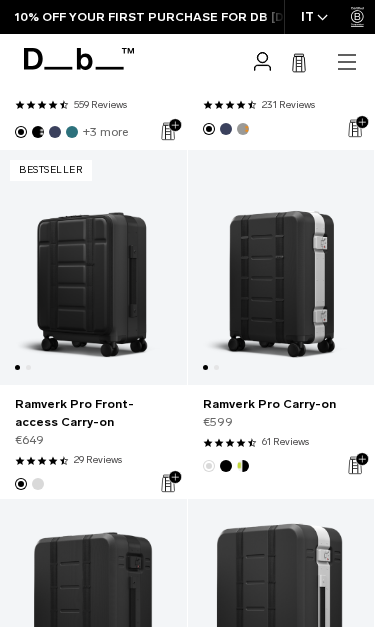 click at bounding box center [281, 268] 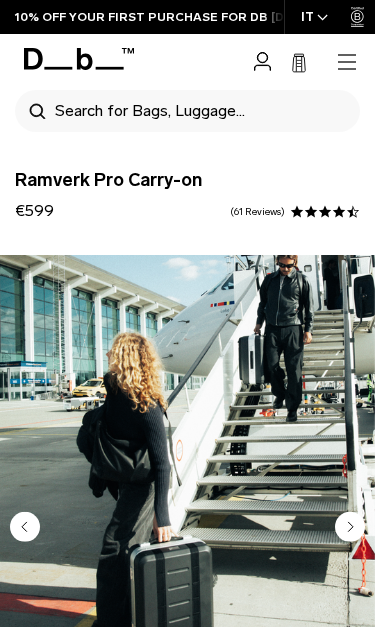 scroll, scrollTop: 276, scrollLeft: 0, axis: vertical 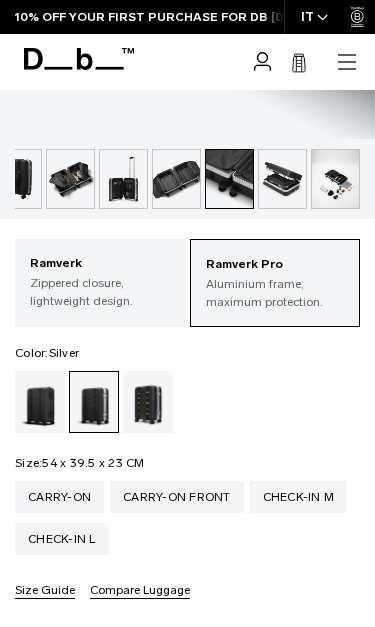 click on "Ramverk" at bounding box center [100, 264] 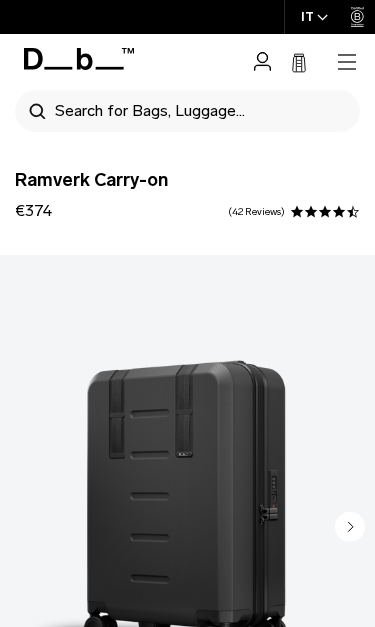 scroll, scrollTop: 0, scrollLeft: 0, axis: both 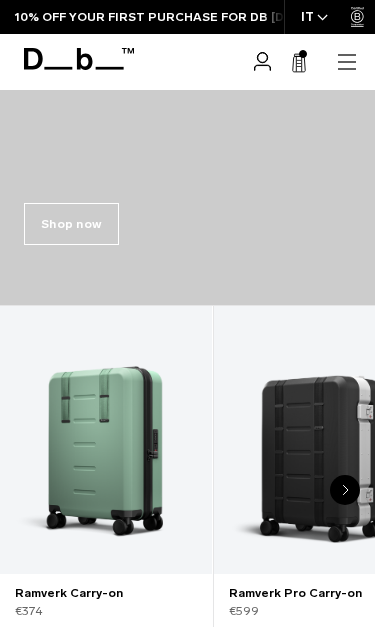 click on "Shop now" at bounding box center [71, 224] 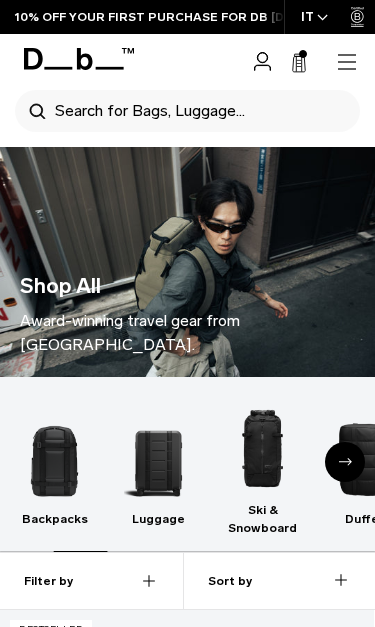scroll, scrollTop: 893, scrollLeft: 0, axis: vertical 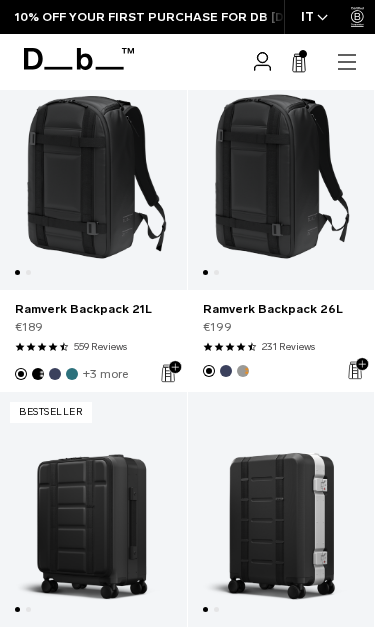 click at bounding box center (93, 172) 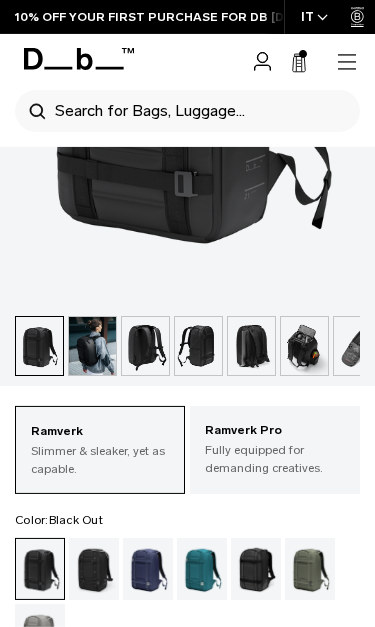 scroll, scrollTop: 0, scrollLeft: 0, axis: both 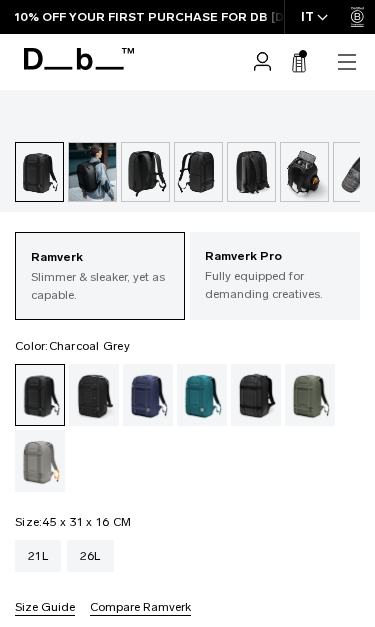 click at bounding box center (256, 395) 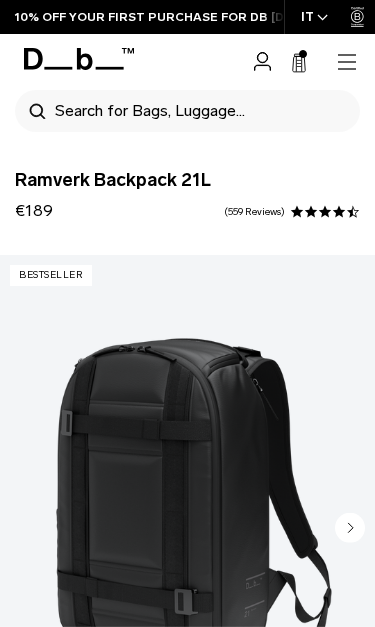 scroll, scrollTop: 239, scrollLeft: 0, axis: vertical 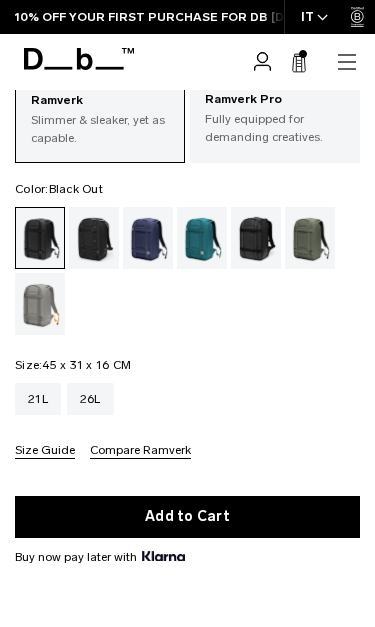 click on "Add to Cart" at bounding box center (187, 517) 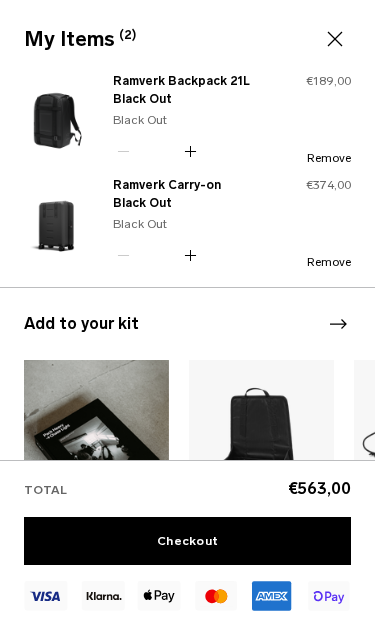 click 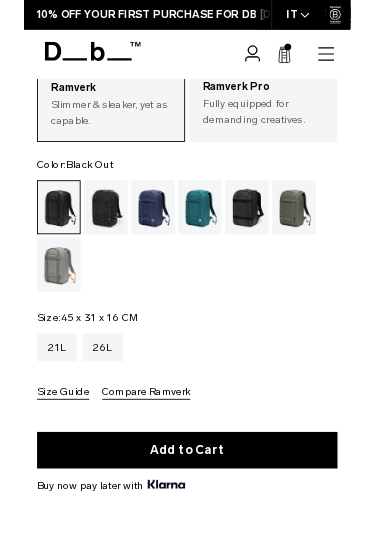 scroll, scrollTop: 0, scrollLeft: 0, axis: both 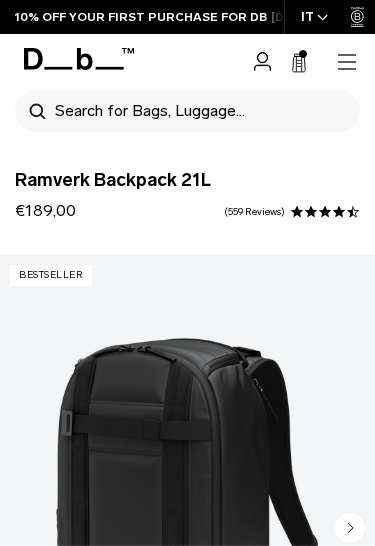 click 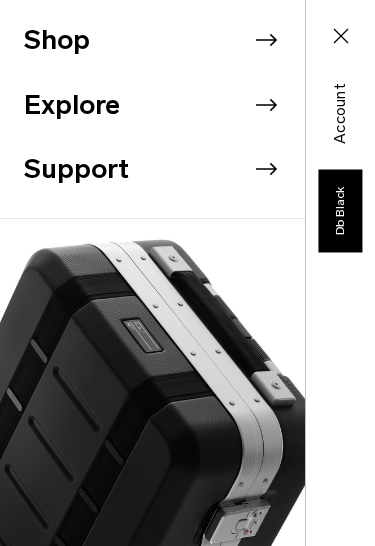 click on "Shop" at bounding box center [164, 40] 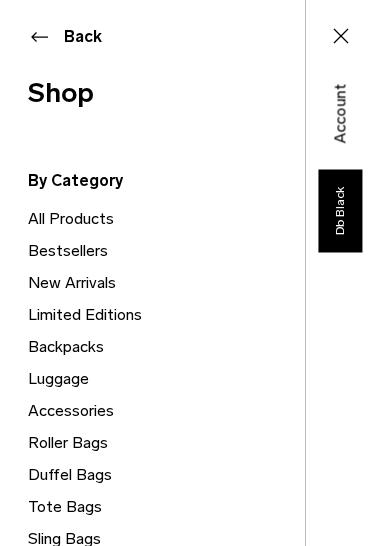 click on "All Products" at bounding box center [166, 219] 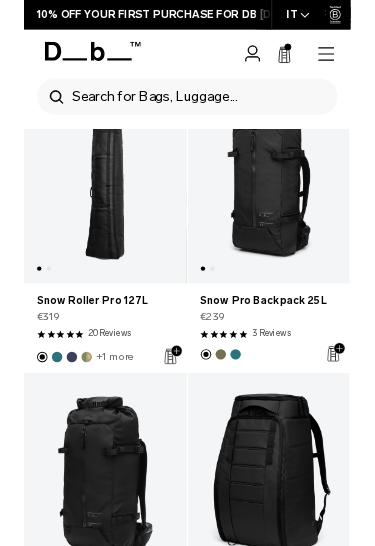 scroll, scrollTop: 0, scrollLeft: 0, axis: both 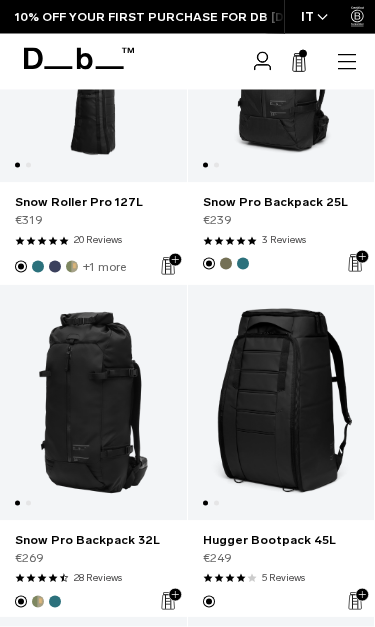 click at bounding box center (281, 66) 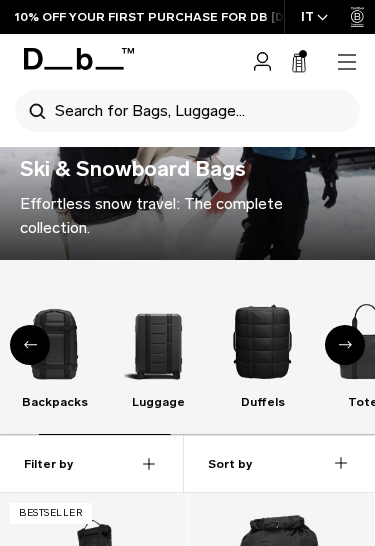 scroll, scrollTop: 0, scrollLeft: 0, axis: both 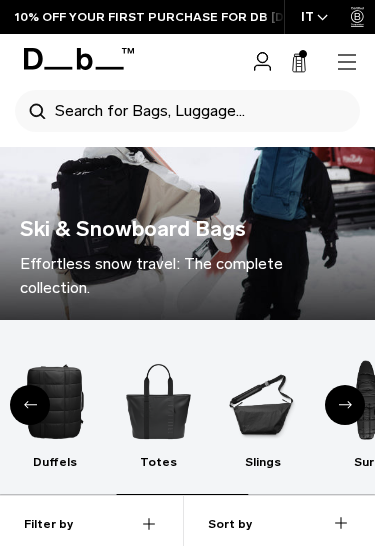click at bounding box center (54, 401) 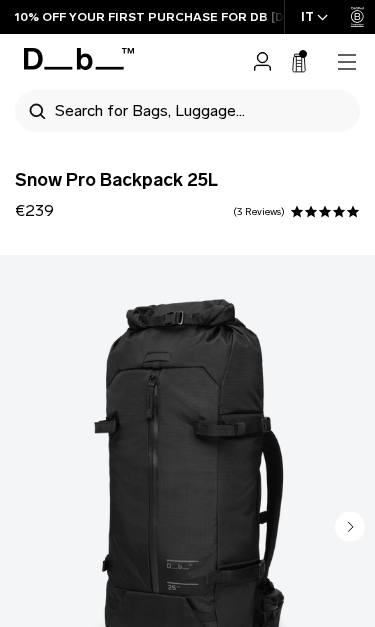 scroll, scrollTop: 189, scrollLeft: 0, axis: vertical 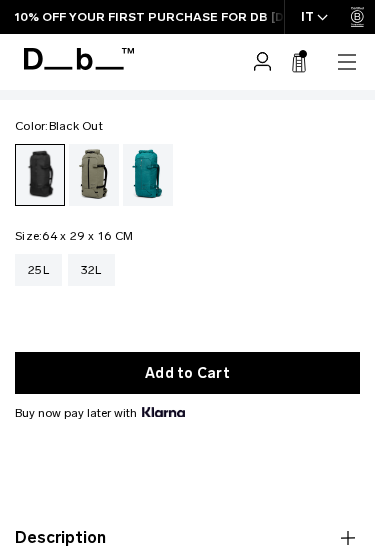 click on "Add to Cart" at bounding box center (187, 373) 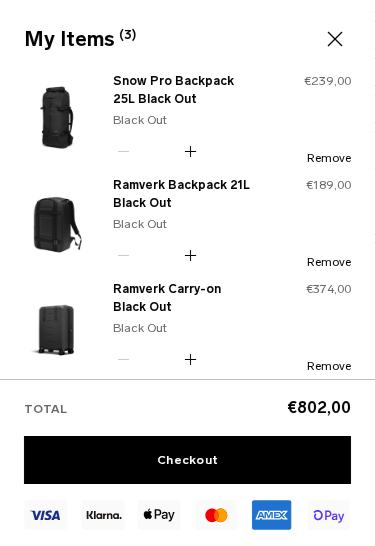 click 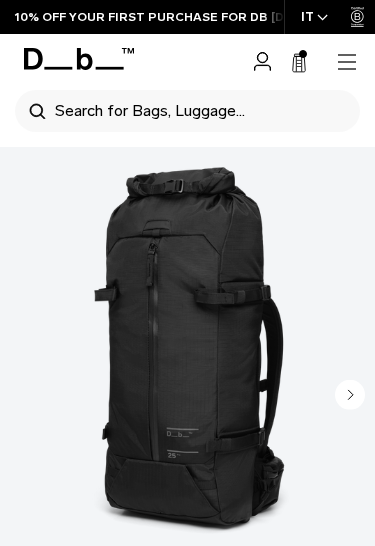 scroll, scrollTop: 0, scrollLeft: 0, axis: both 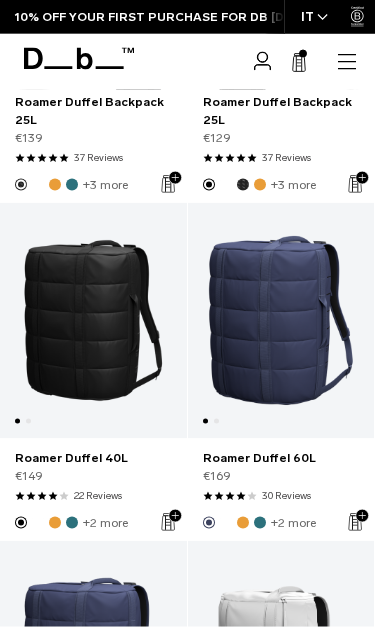 click on "Roamer Duffel 40L" at bounding box center [93, 458] 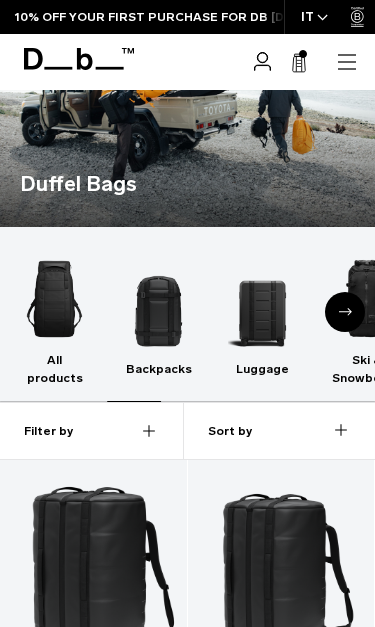 scroll, scrollTop: 152, scrollLeft: 0, axis: vertical 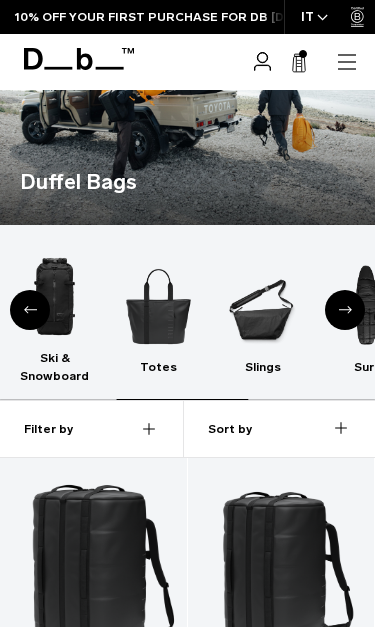 click at bounding box center (158, 306) 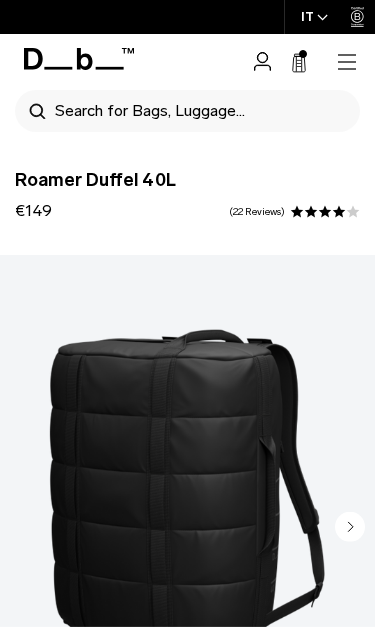 scroll, scrollTop: 0, scrollLeft: 0, axis: both 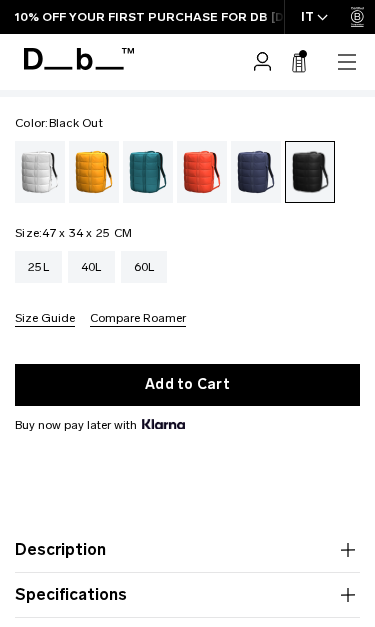 click on "Add to Cart" at bounding box center [187, 385] 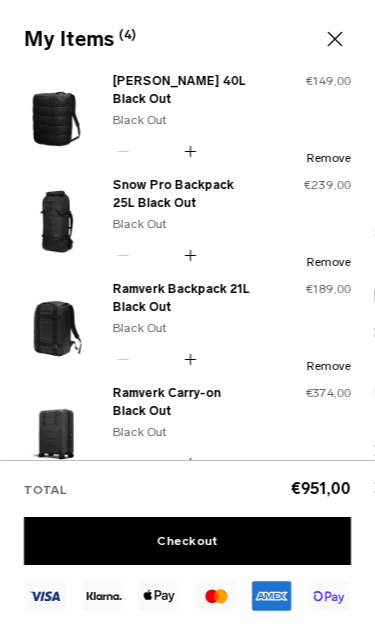 click 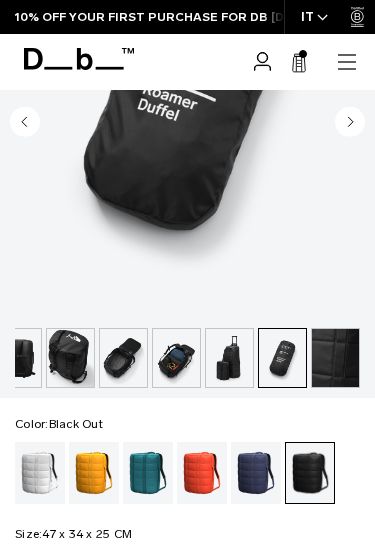 scroll, scrollTop: 356, scrollLeft: 0, axis: vertical 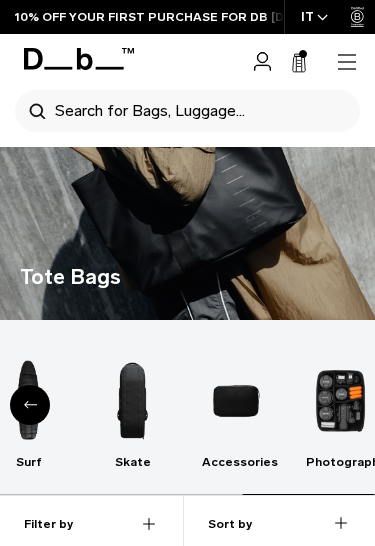 click at bounding box center [236, 401] 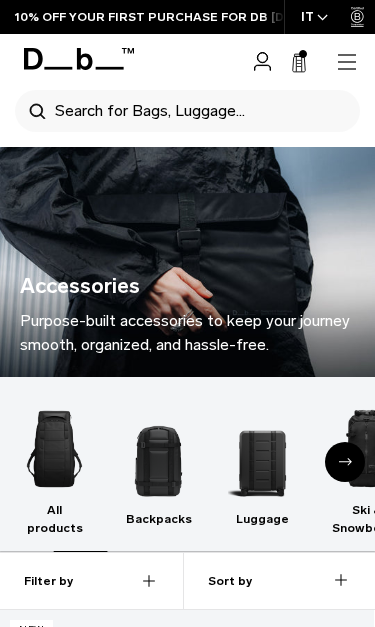 scroll, scrollTop: 618, scrollLeft: 0, axis: vertical 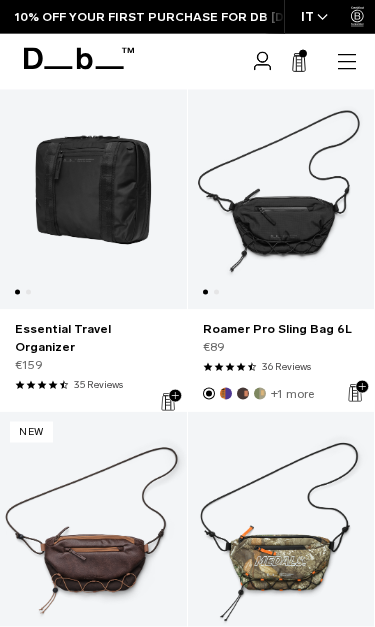 click 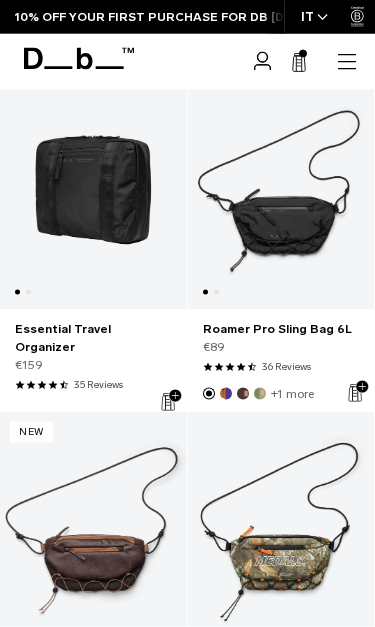 scroll, scrollTop: 2526, scrollLeft: 0, axis: vertical 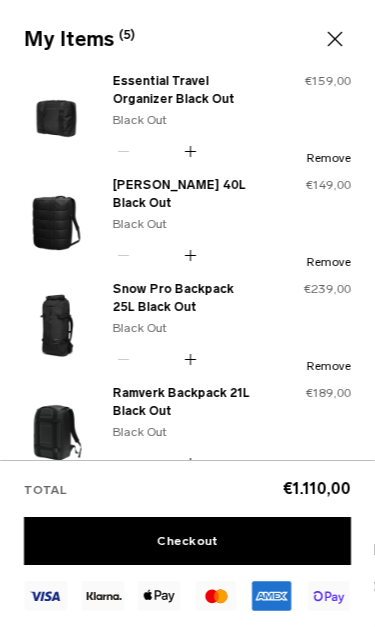 click 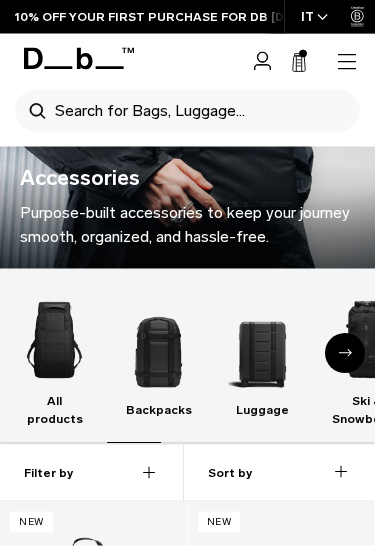 scroll, scrollTop: 0, scrollLeft: 0, axis: both 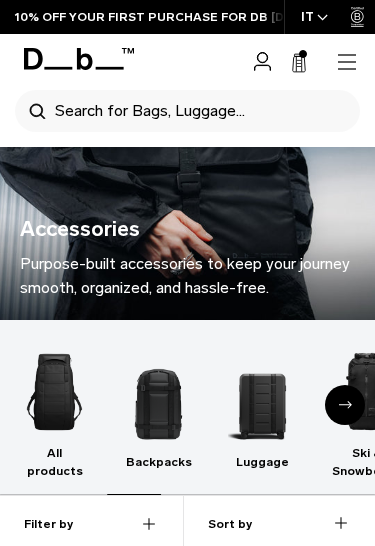 click 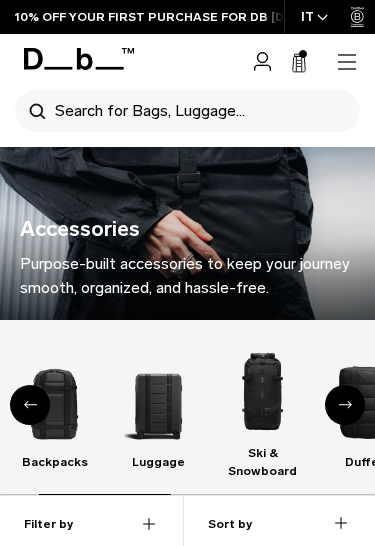 click 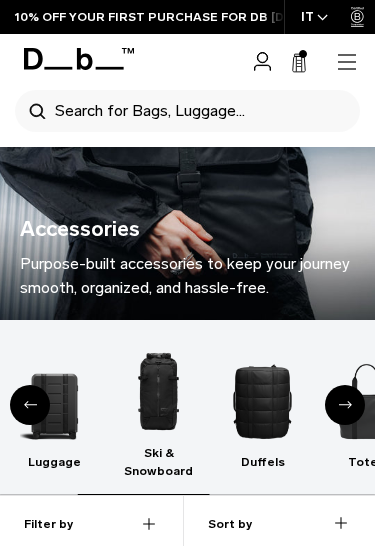 click 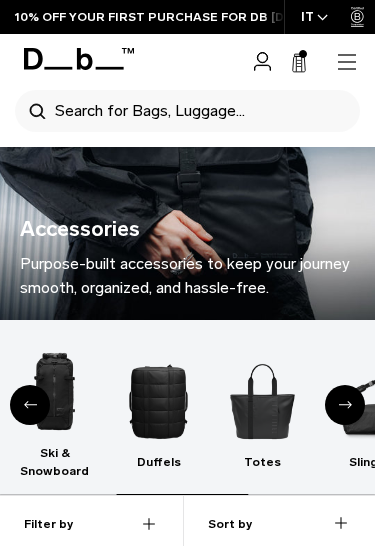 click 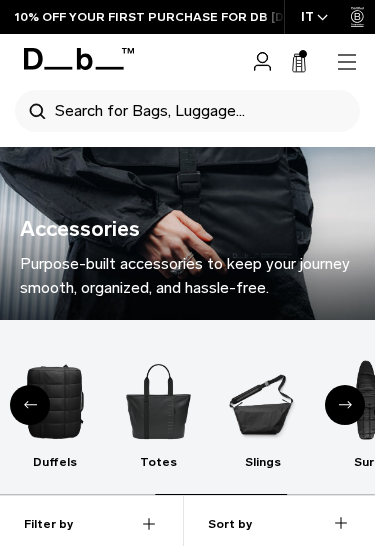 click 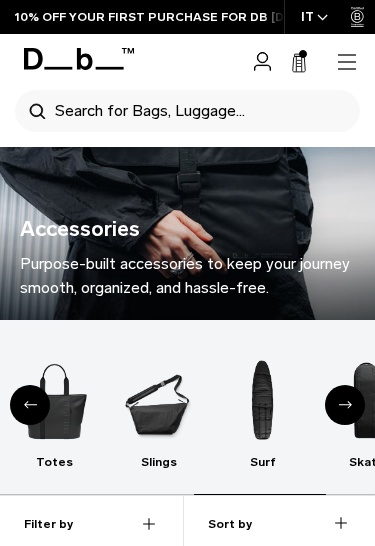 click at bounding box center [345, 405] 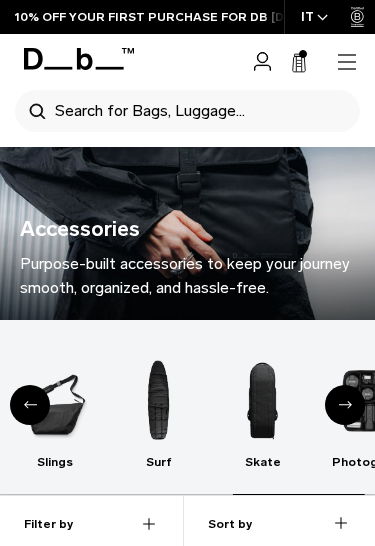 click at bounding box center [345, 405] 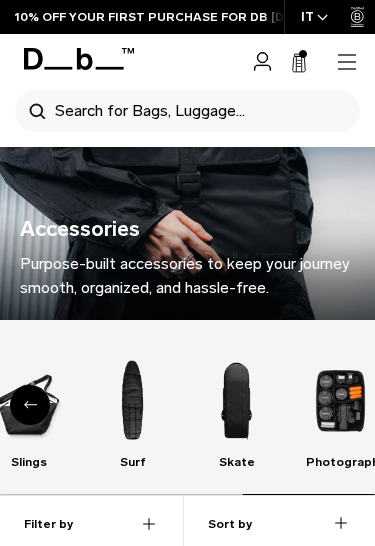 click at bounding box center [340, 401] 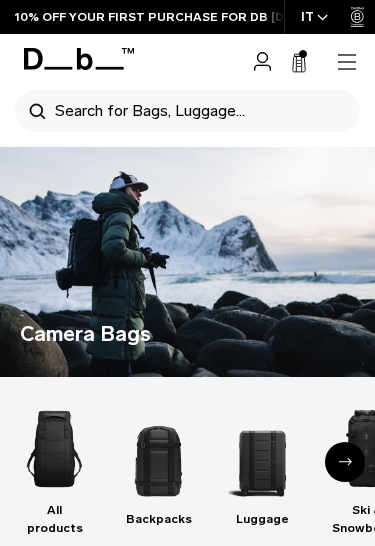 scroll, scrollTop: 596, scrollLeft: 0, axis: vertical 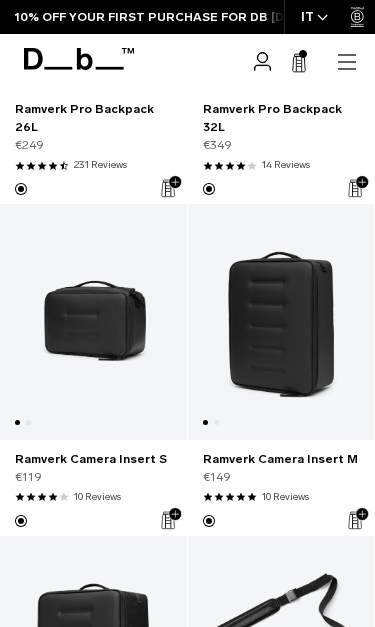 click 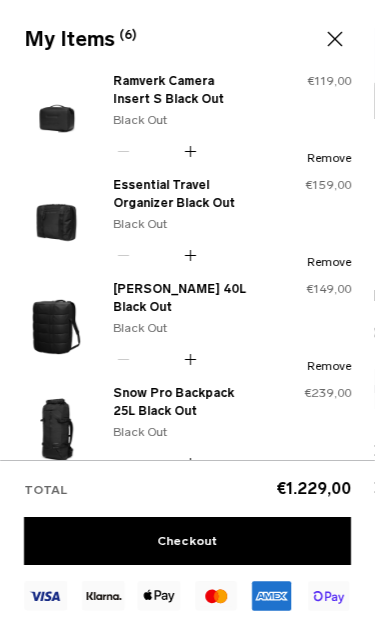 click 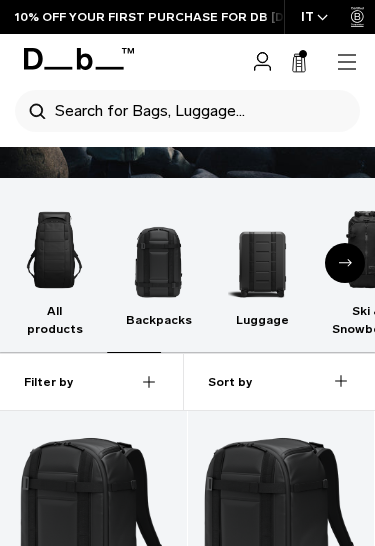 scroll, scrollTop: 0, scrollLeft: 0, axis: both 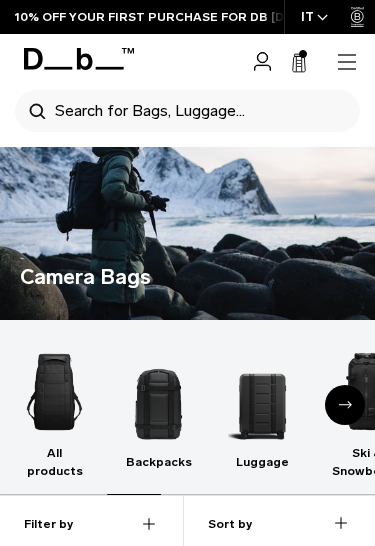 click at bounding box center [262, 401] 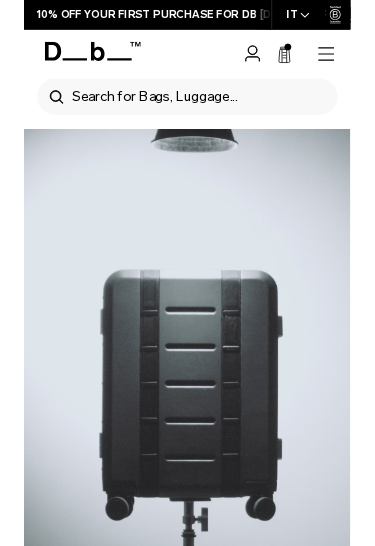 scroll, scrollTop: 1201, scrollLeft: 0, axis: vertical 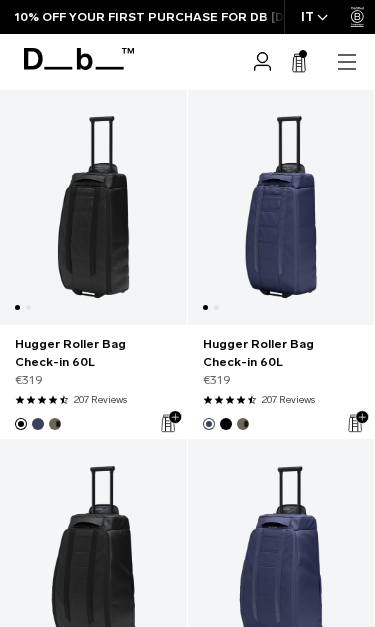 click 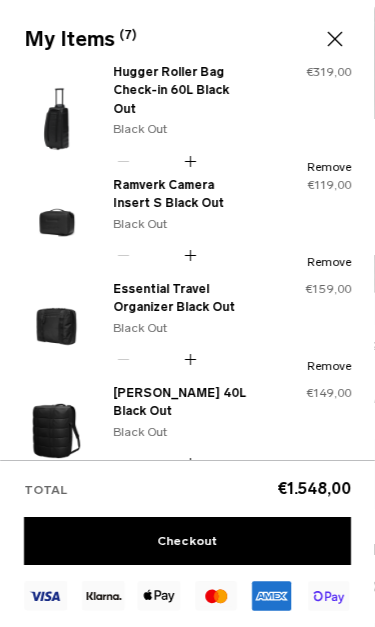 scroll, scrollTop: 0, scrollLeft: 0, axis: both 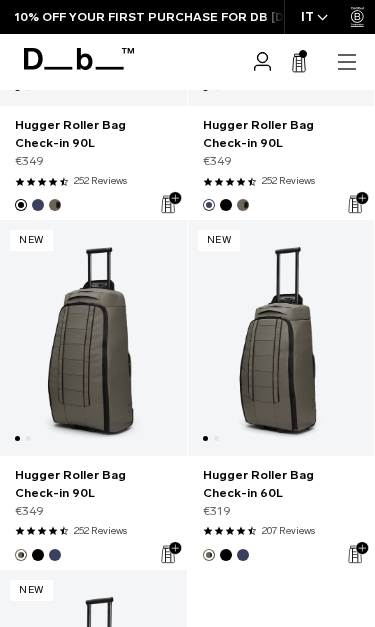 click 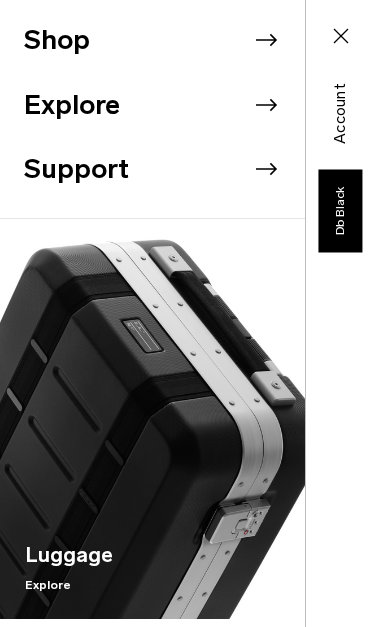 click 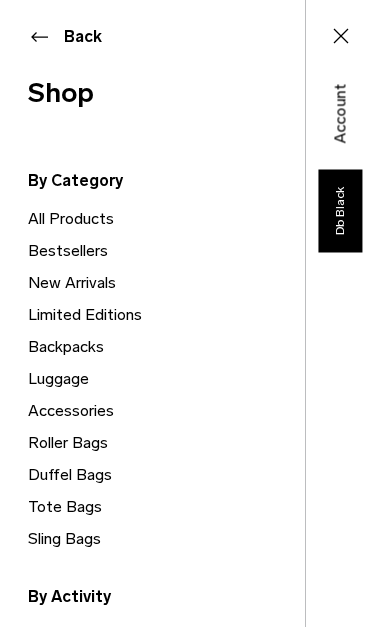 click on "Limited Editions" at bounding box center [166, 315] 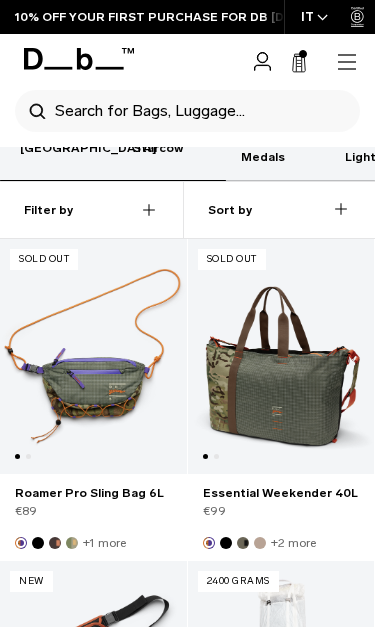 scroll, scrollTop: 382, scrollLeft: 0, axis: vertical 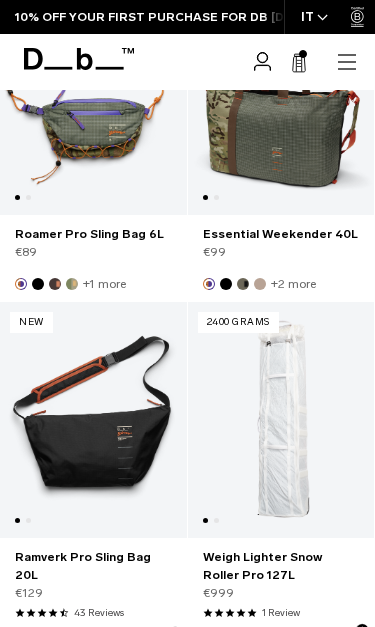 click at bounding box center (281, 98) 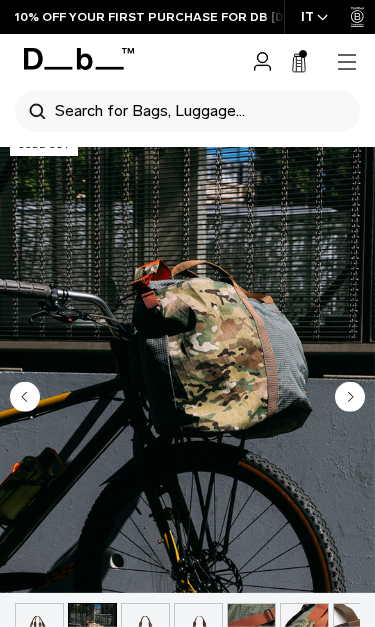 scroll, scrollTop: 0, scrollLeft: 0, axis: both 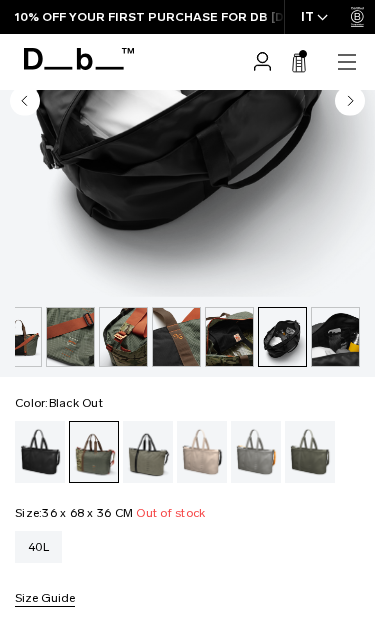 click at bounding box center (40, 452) 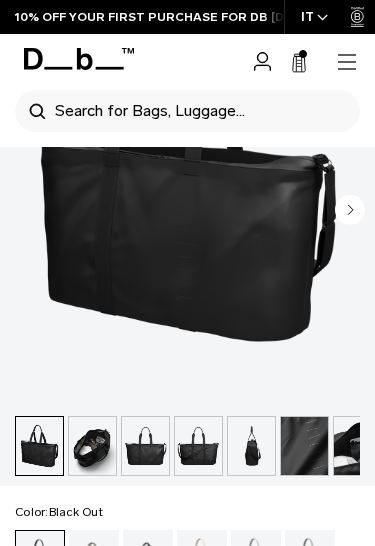 scroll, scrollTop: 231, scrollLeft: 0, axis: vertical 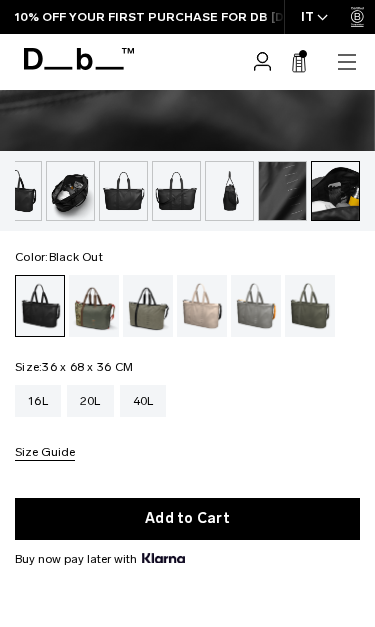 click on "20L" at bounding box center (90, 401) 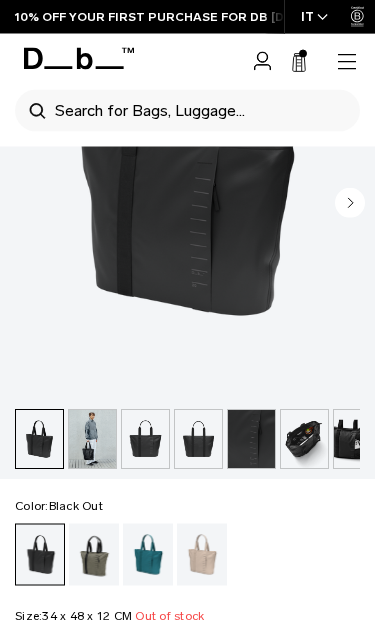 scroll, scrollTop: 414, scrollLeft: 0, axis: vertical 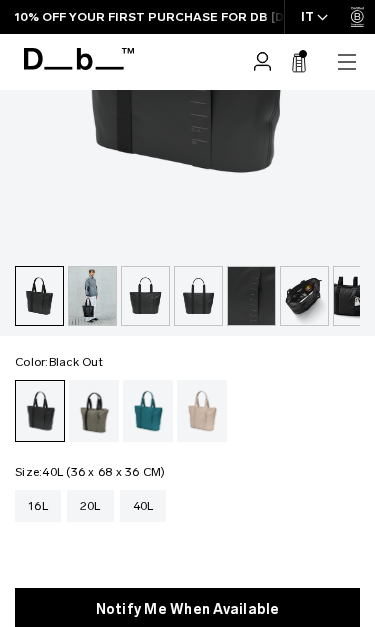 click on "40L" at bounding box center [143, 506] 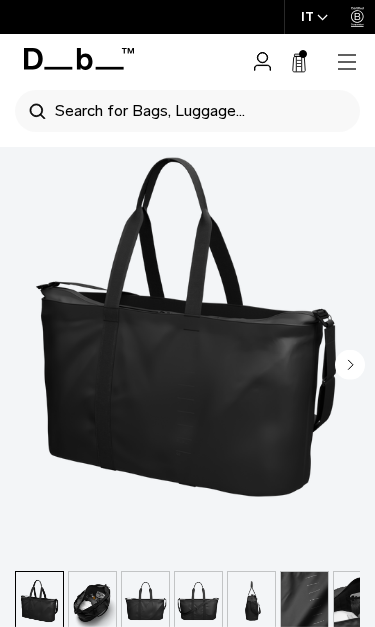 scroll, scrollTop: 162, scrollLeft: 0, axis: vertical 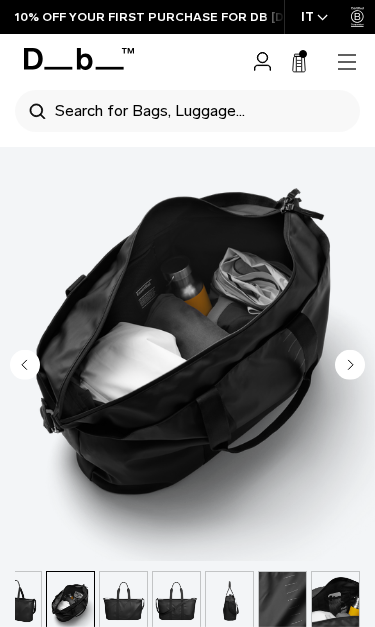 click 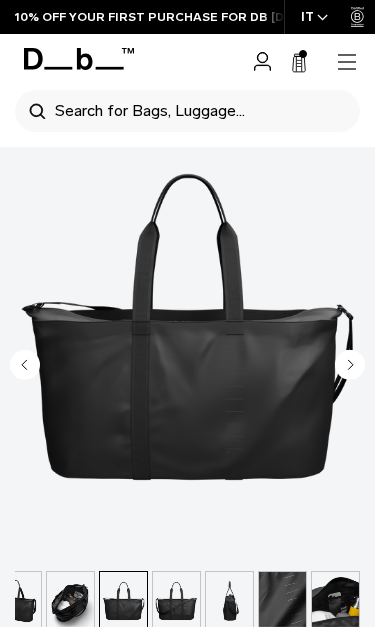 click 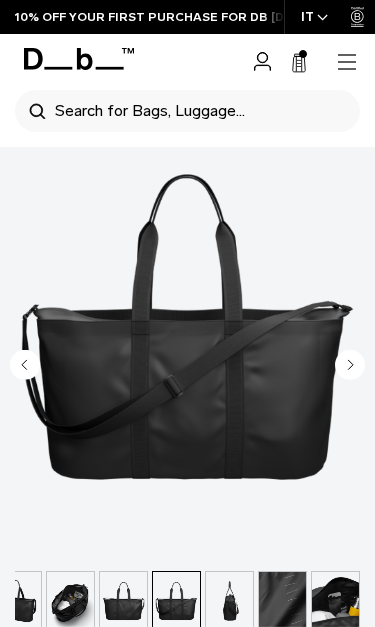 click 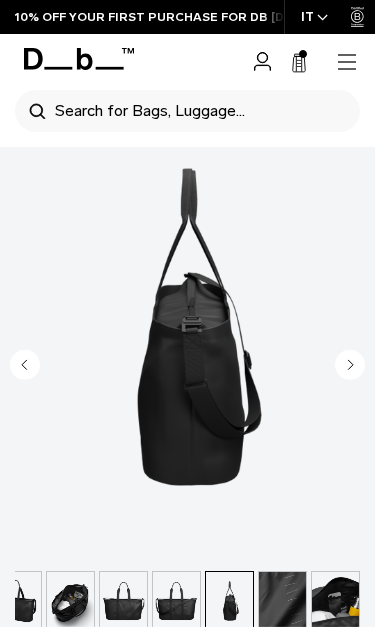 click at bounding box center (187, 327) 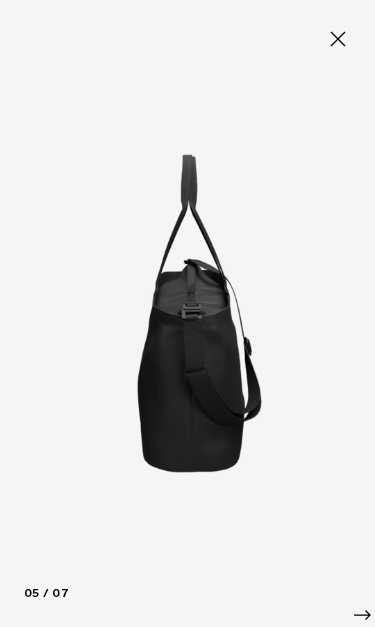click 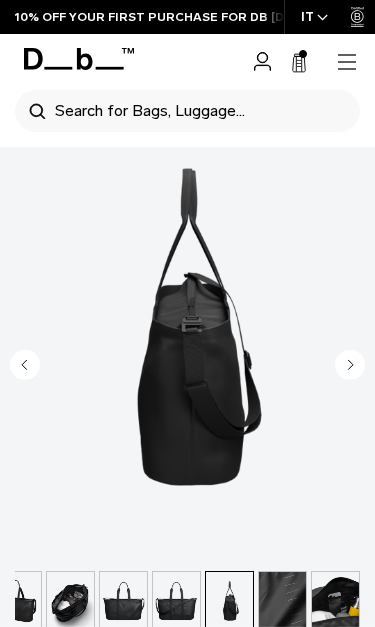 click 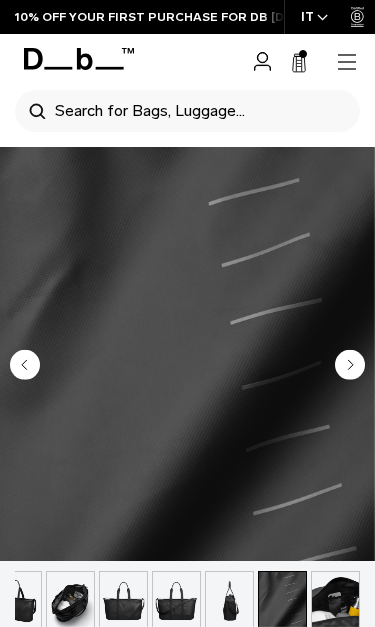 click 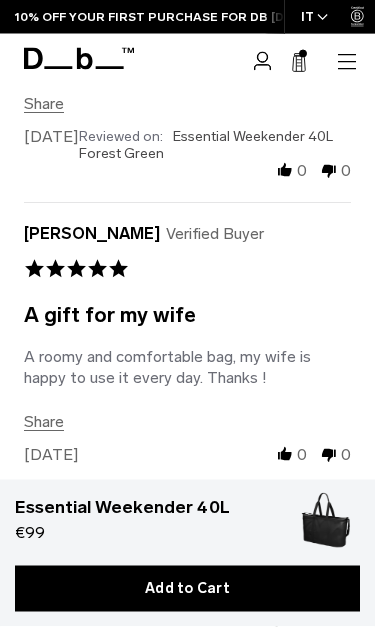 scroll, scrollTop: 6593, scrollLeft: 0, axis: vertical 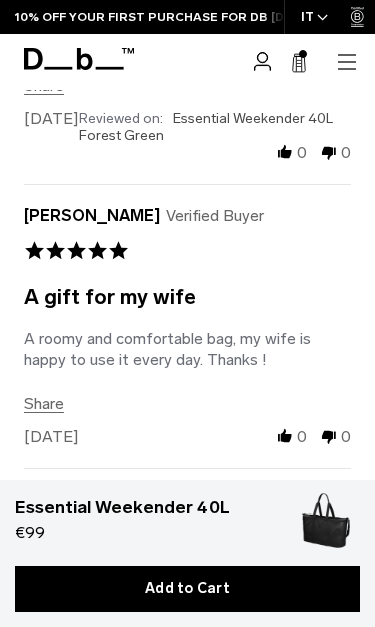 click 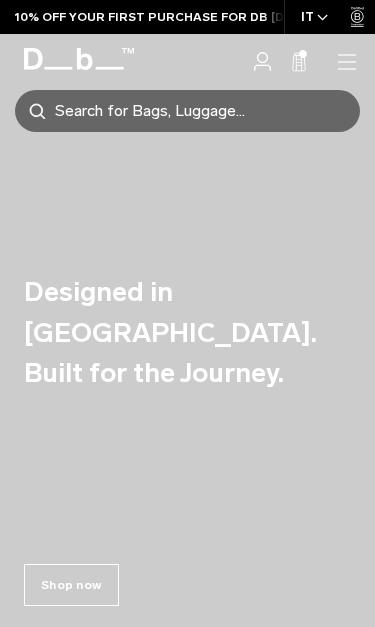 scroll, scrollTop: 210, scrollLeft: 0, axis: vertical 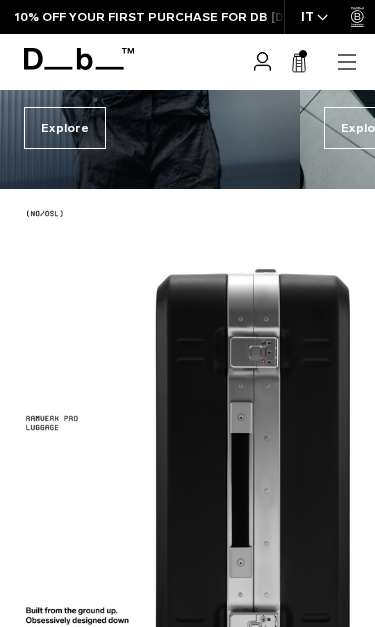 click on "Explore" at bounding box center [65, 128] 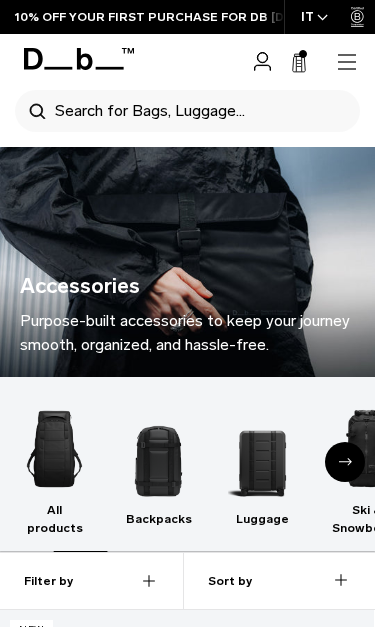 scroll, scrollTop: 874, scrollLeft: 0, axis: vertical 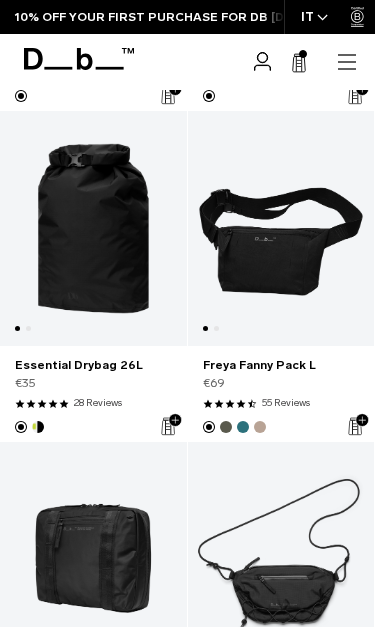 click 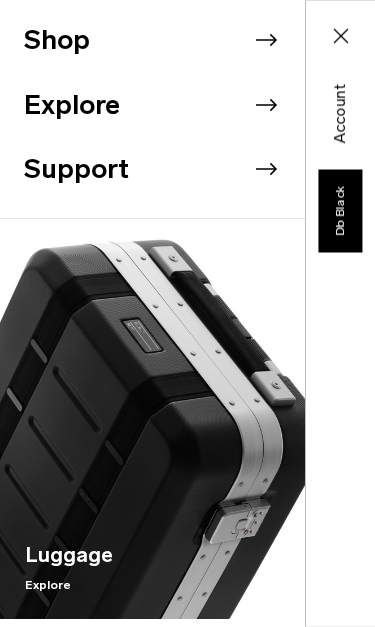 click 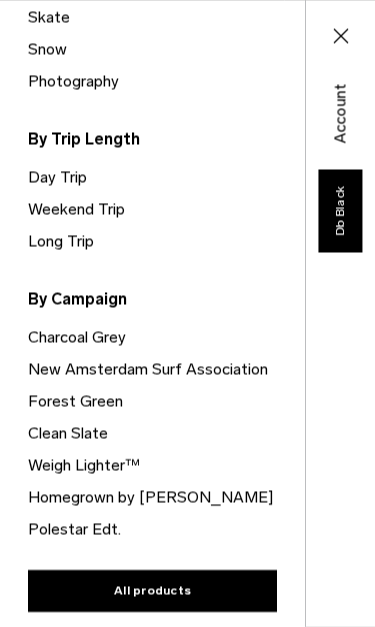scroll, scrollTop: 649, scrollLeft: 0, axis: vertical 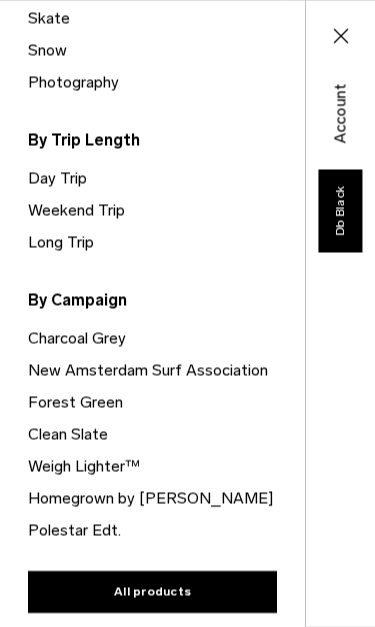 click on "Close
Db Black
Account" at bounding box center (340, 313) 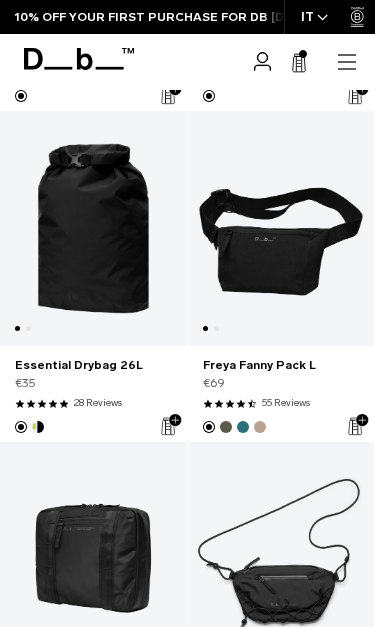 click 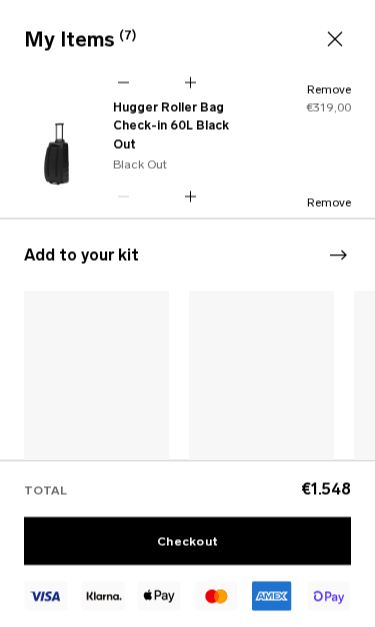 scroll, scrollTop: 591, scrollLeft: 0, axis: vertical 